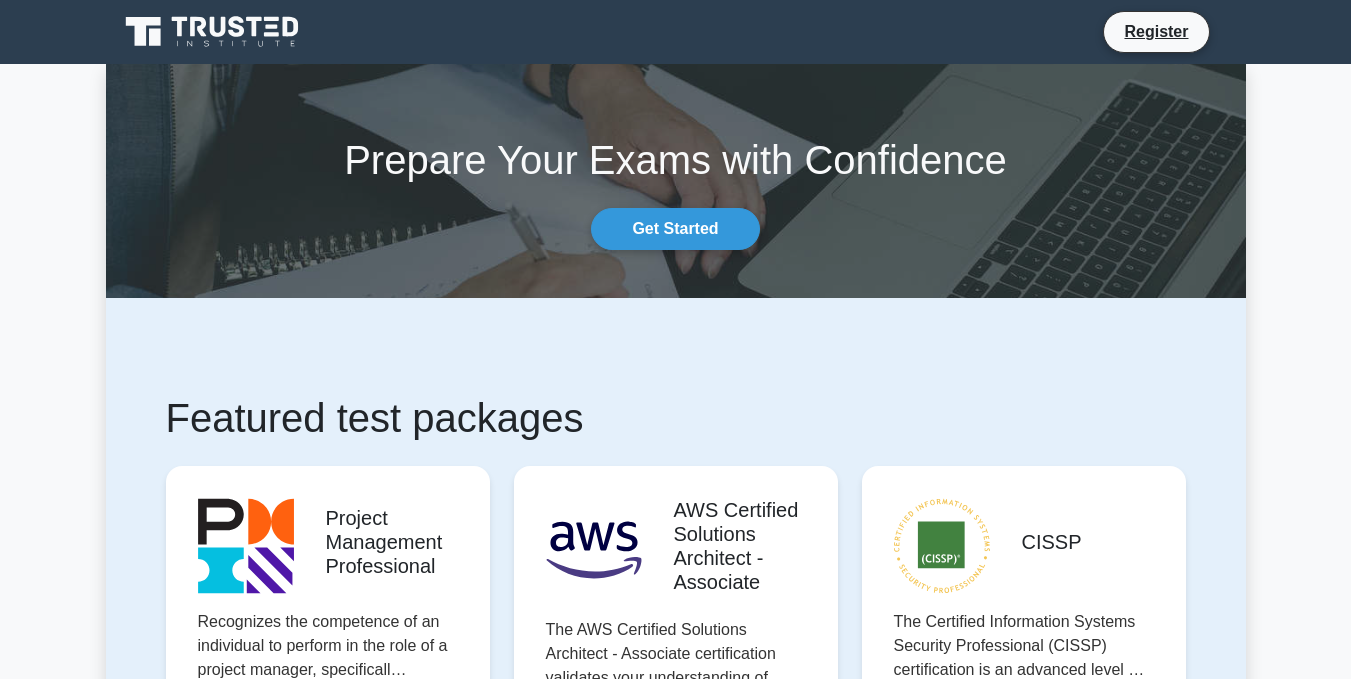 scroll, scrollTop: 0, scrollLeft: 0, axis: both 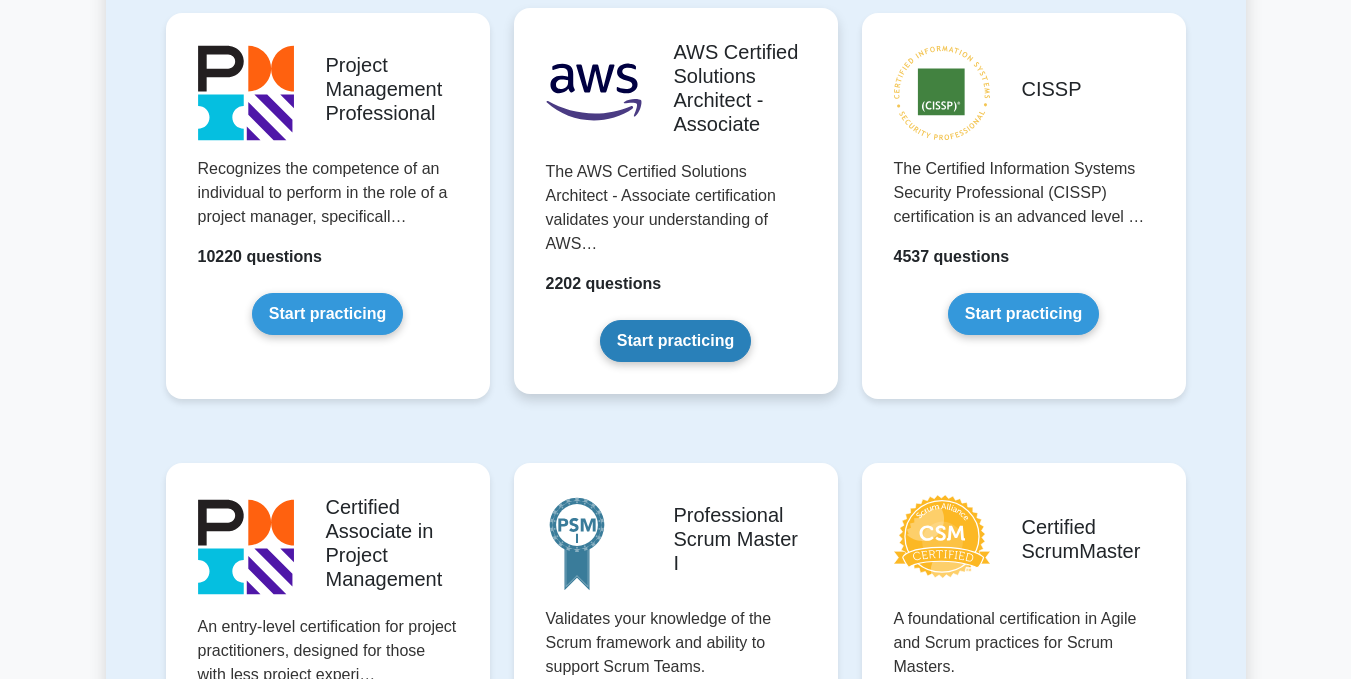 click on "Start practicing" at bounding box center (675, 341) 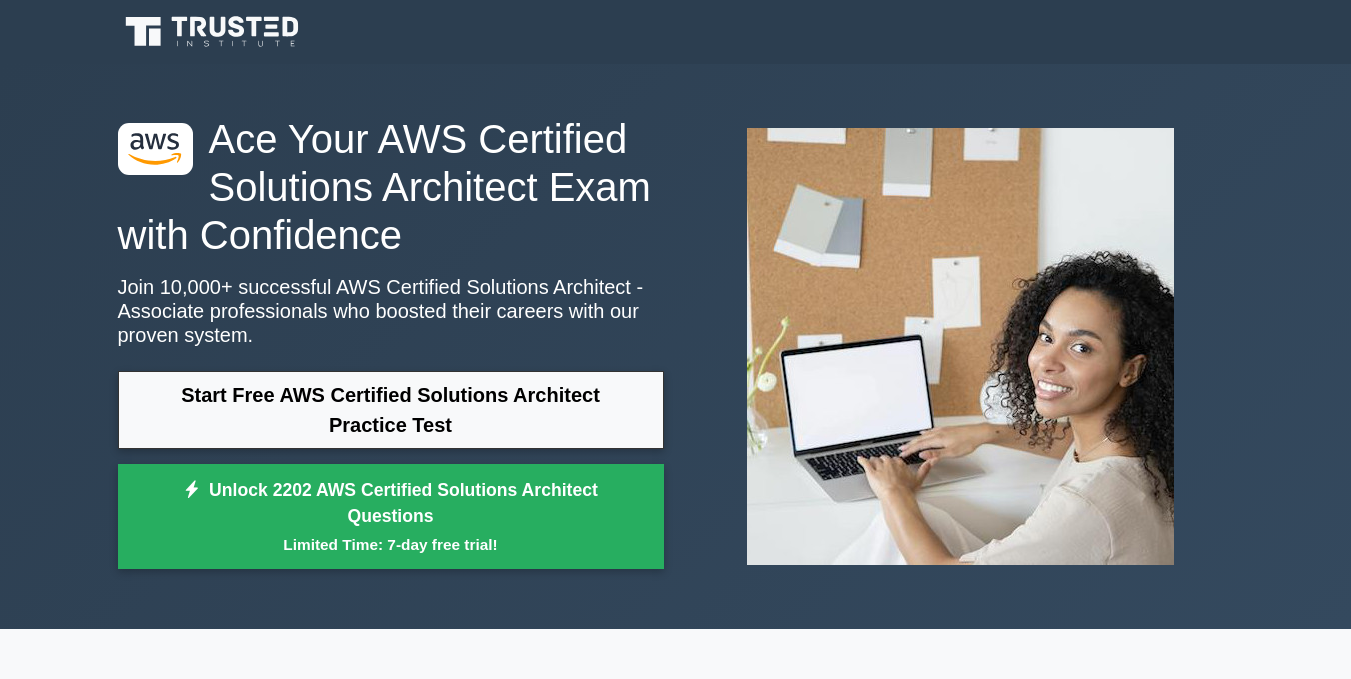 scroll, scrollTop: 0, scrollLeft: 0, axis: both 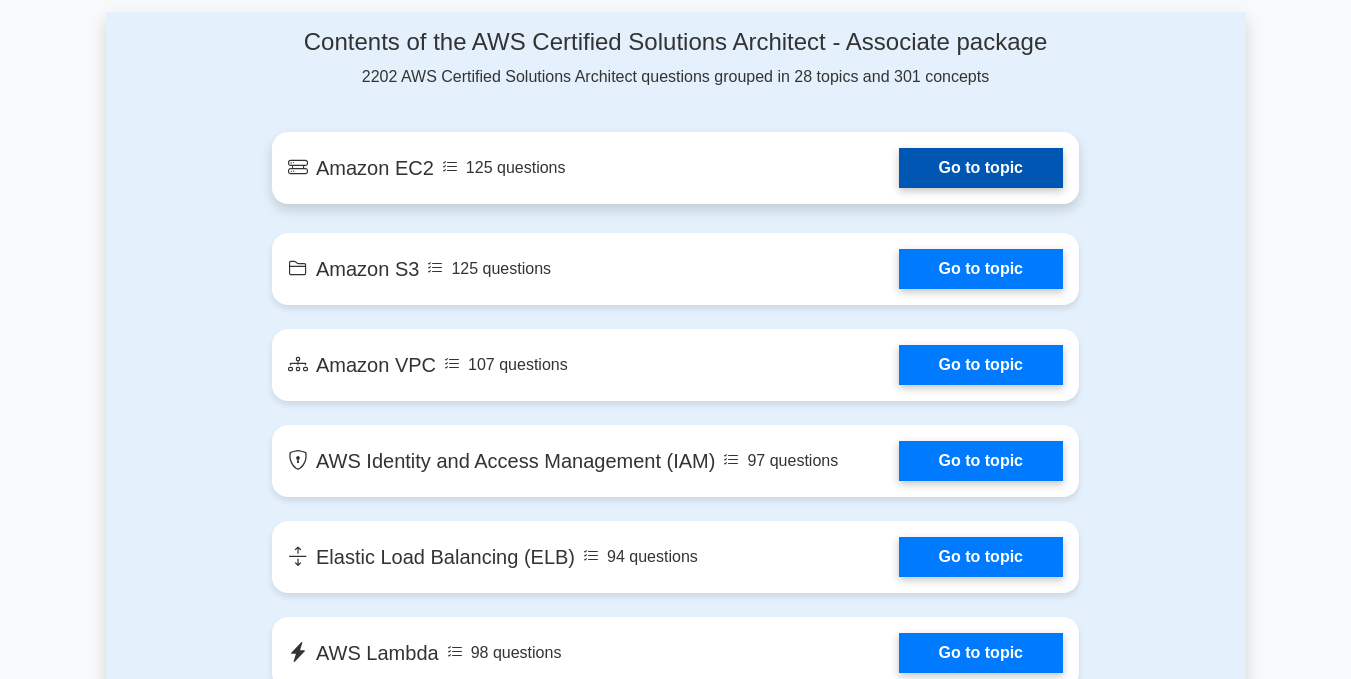click on "Go to topic" at bounding box center (981, 168) 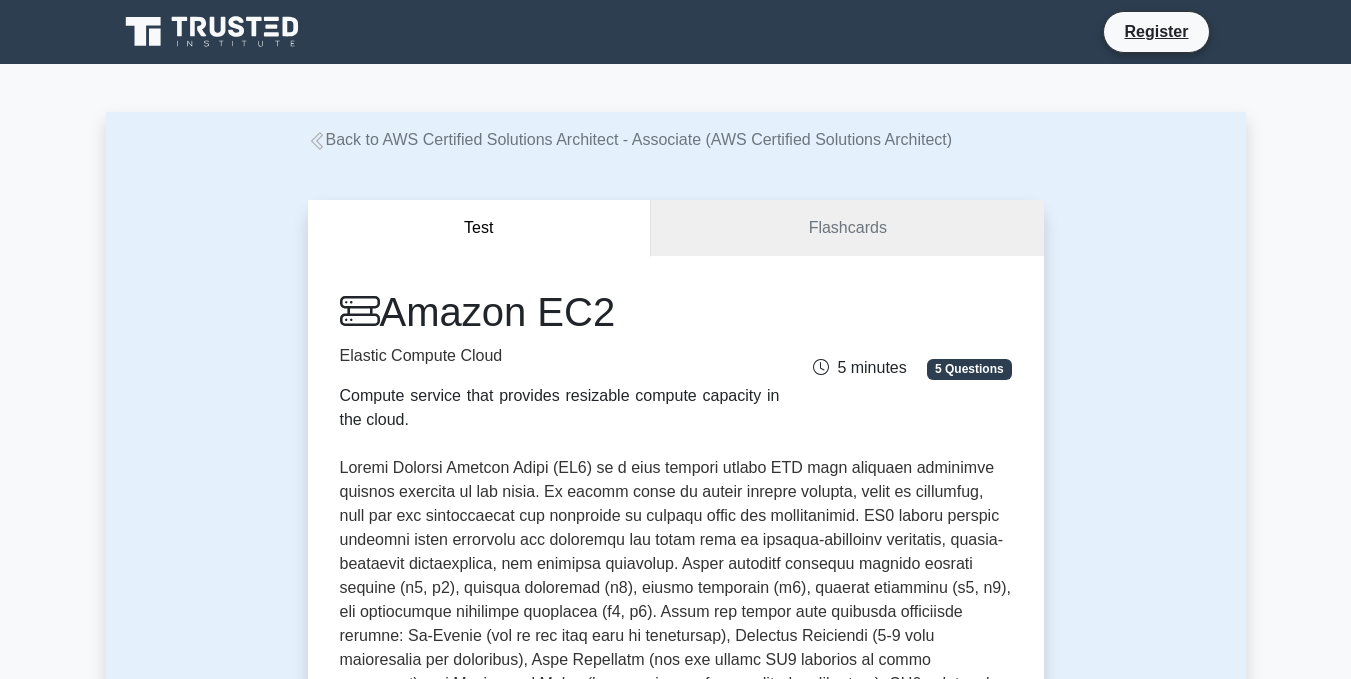 scroll, scrollTop: 0, scrollLeft: 0, axis: both 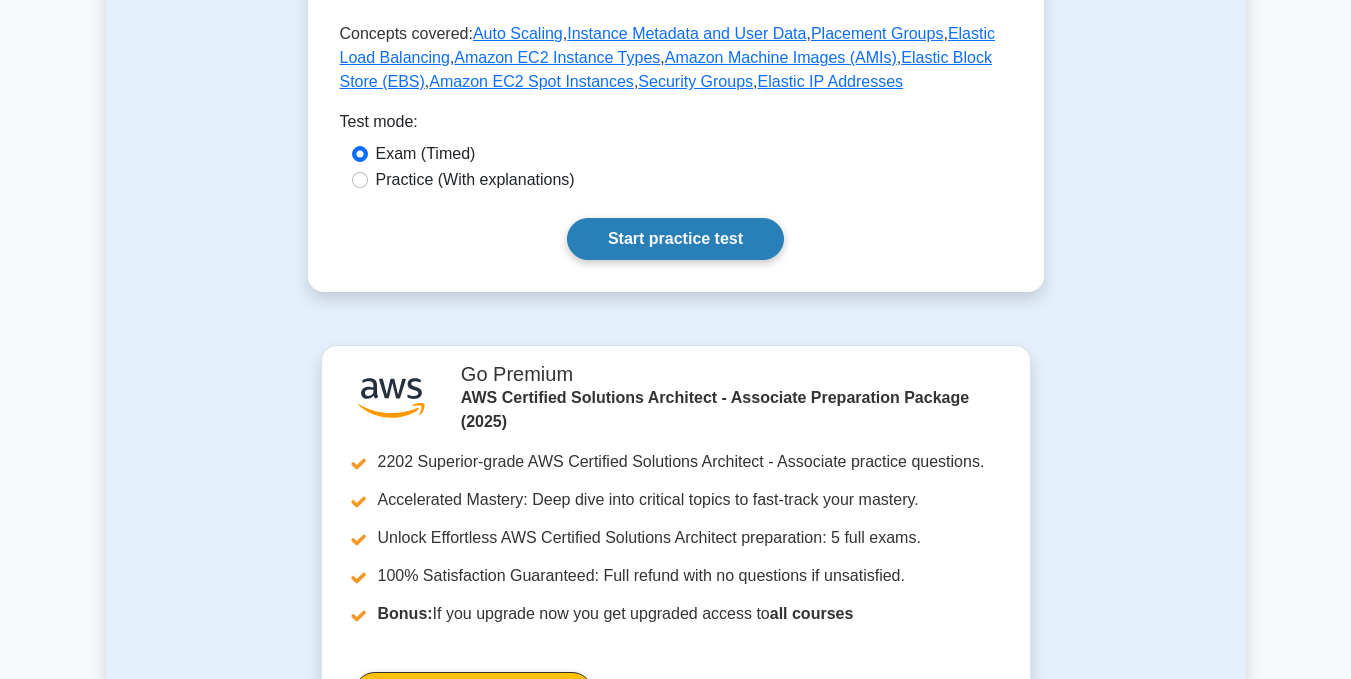 click on "Start practice test" at bounding box center (675, 239) 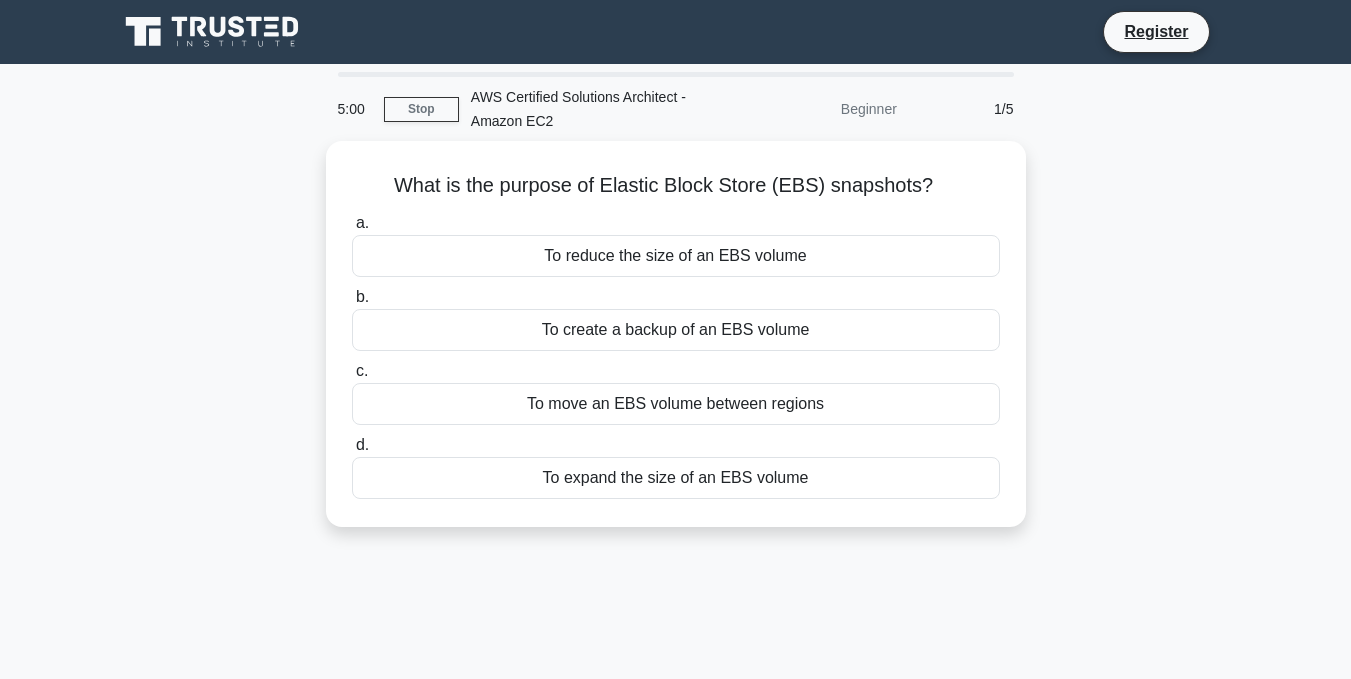 scroll, scrollTop: 0, scrollLeft: 0, axis: both 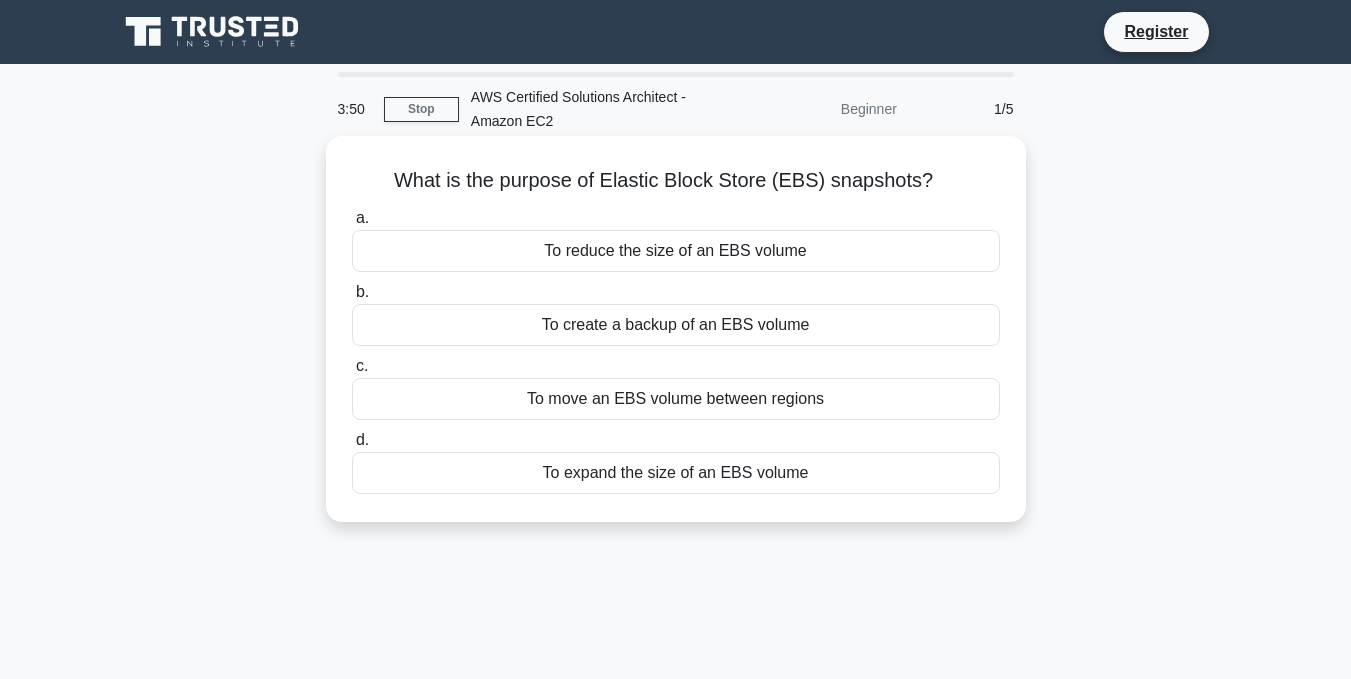 click on "To create a backup of an EBS volume" at bounding box center (676, 325) 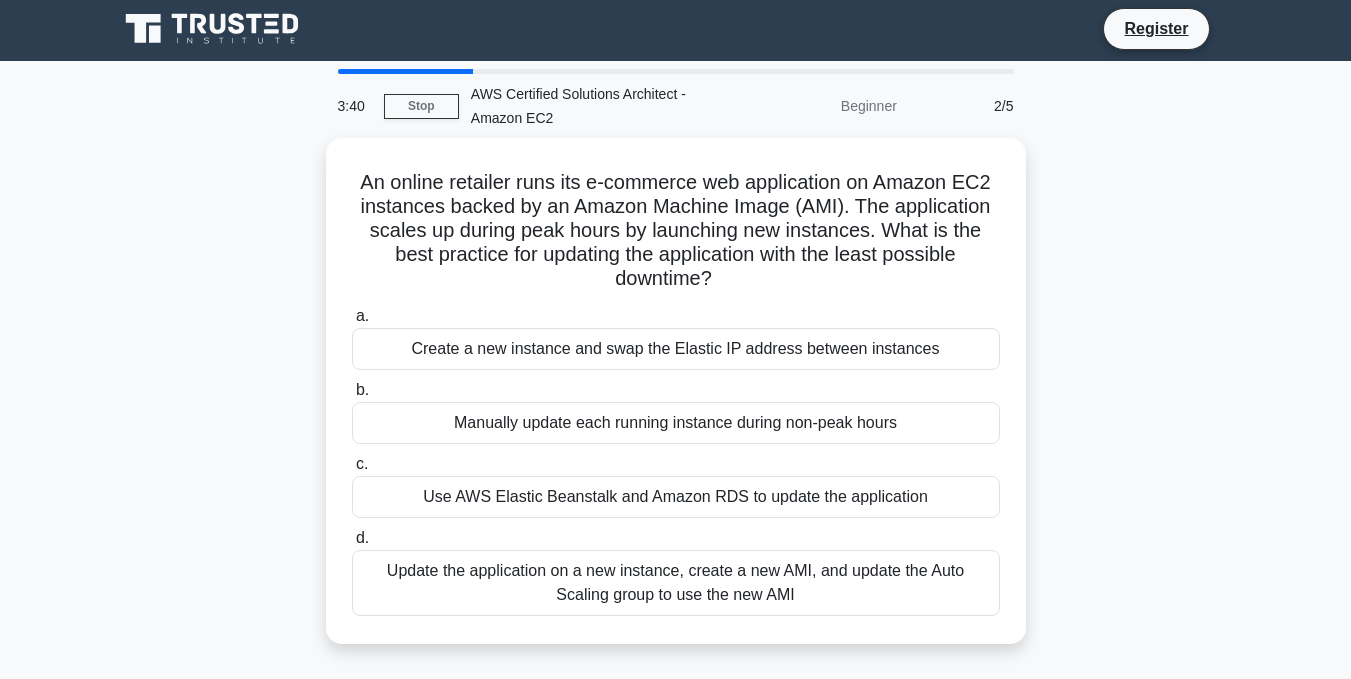 scroll, scrollTop: 6, scrollLeft: 0, axis: vertical 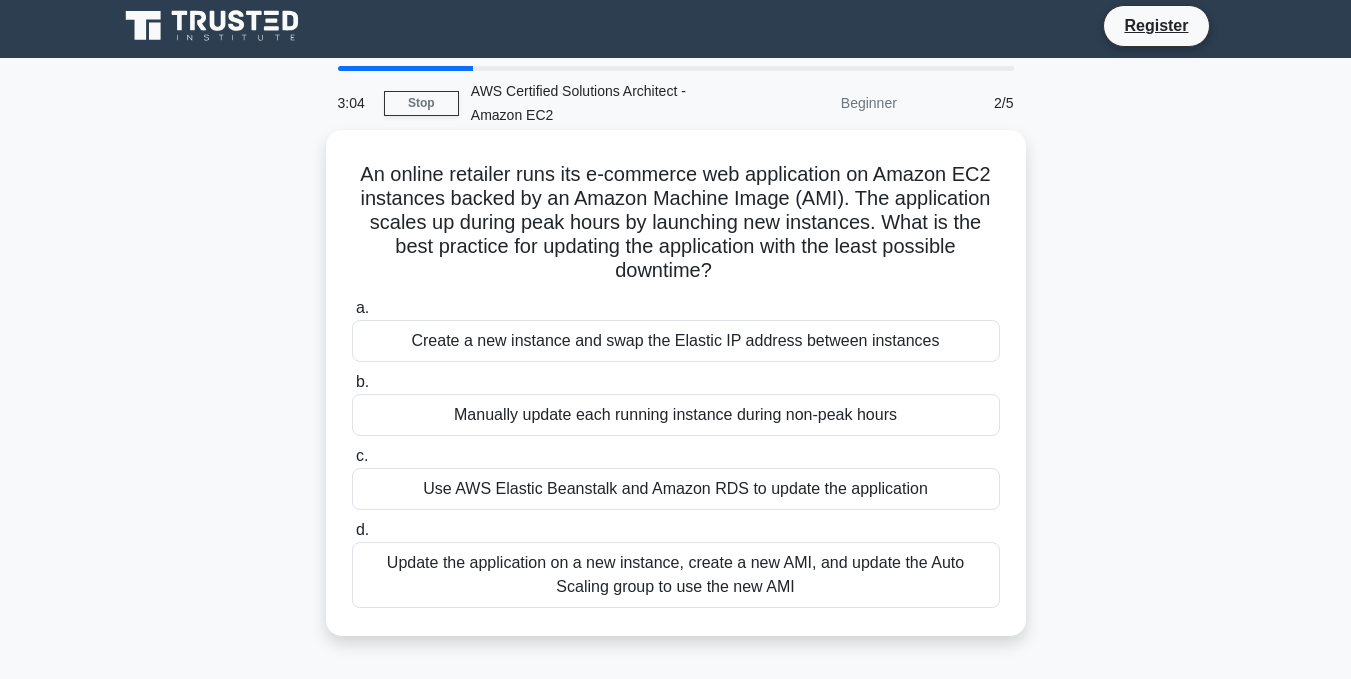 click on "Update the application on a new instance, create a new AMI, and update the Auto Scaling group to use the new AMI" at bounding box center (676, 575) 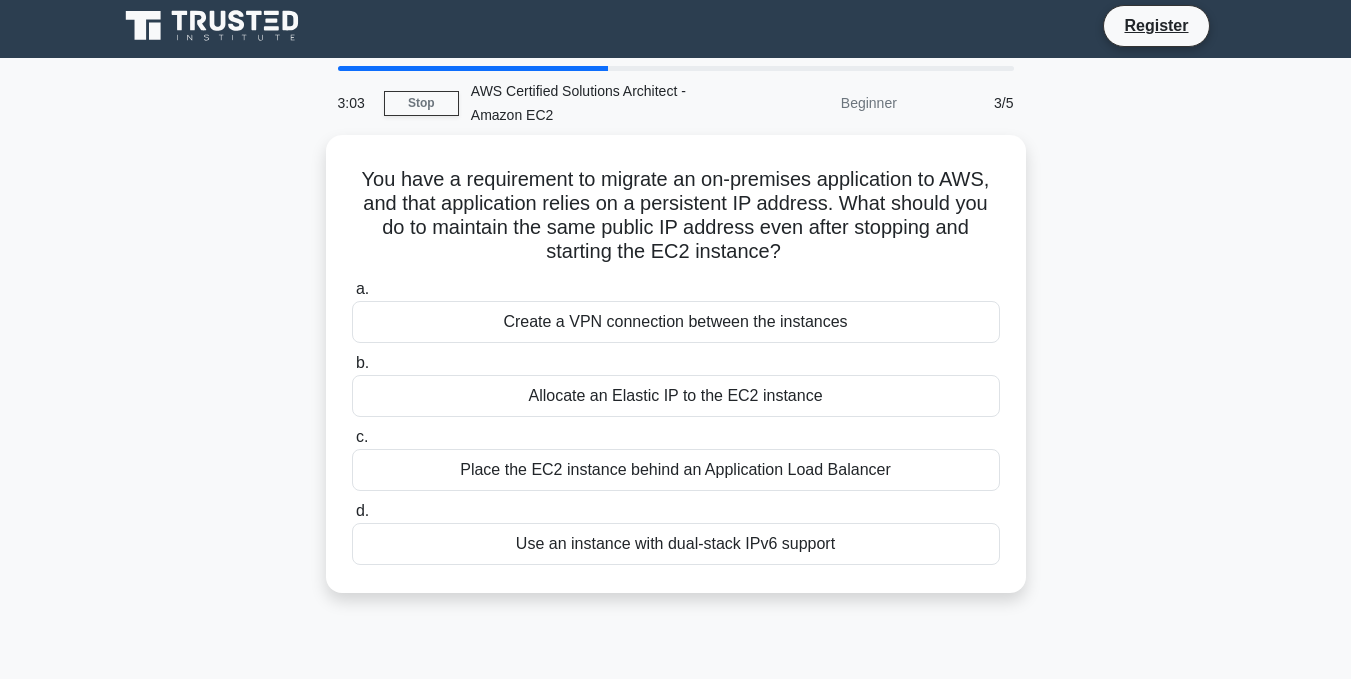 scroll, scrollTop: 0, scrollLeft: 0, axis: both 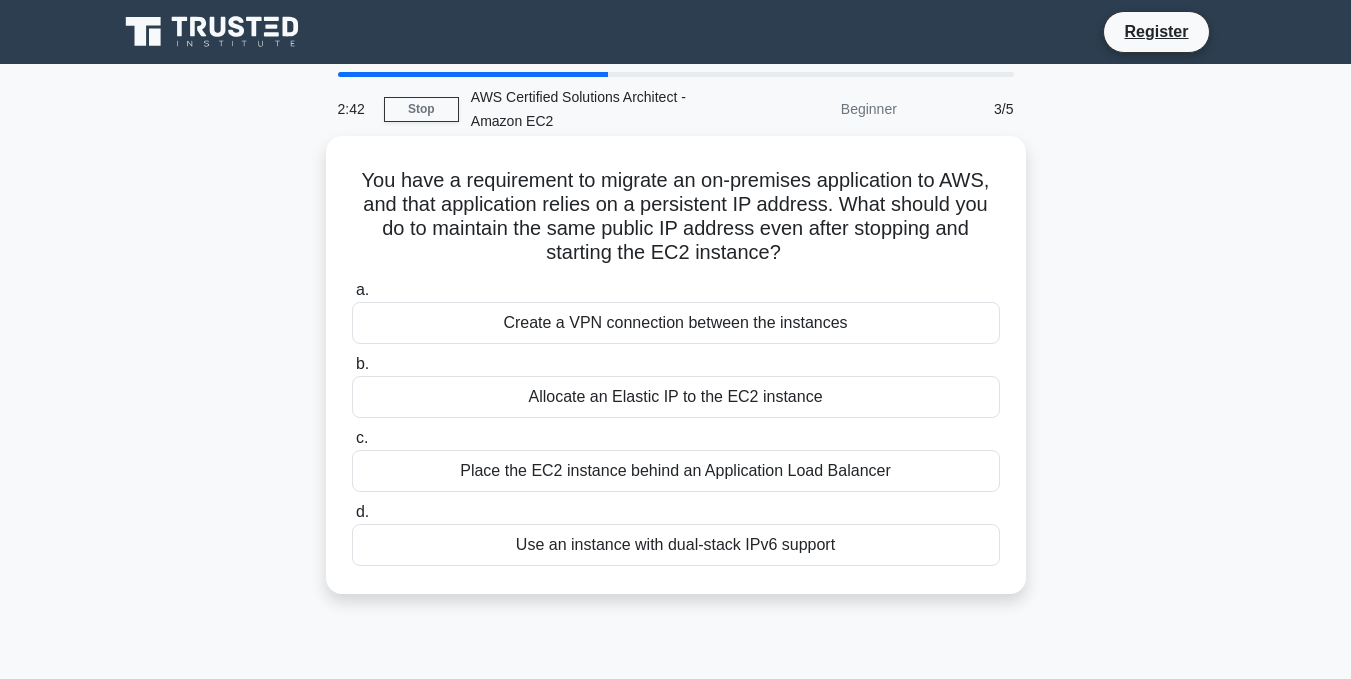 click on "Allocate an Elastic IP to the EC2 instance" at bounding box center (676, 397) 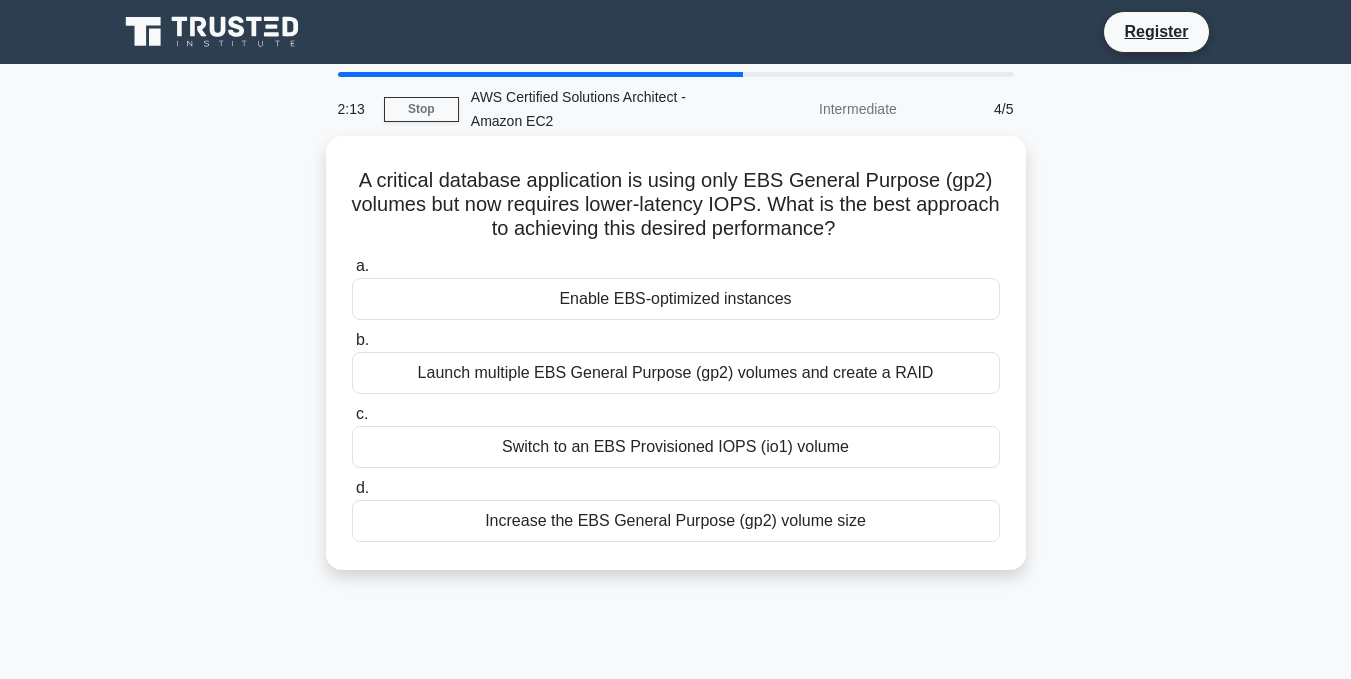 click on "Switch to an EBS Provisioned IOPS (io1) volume" at bounding box center [676, 447] 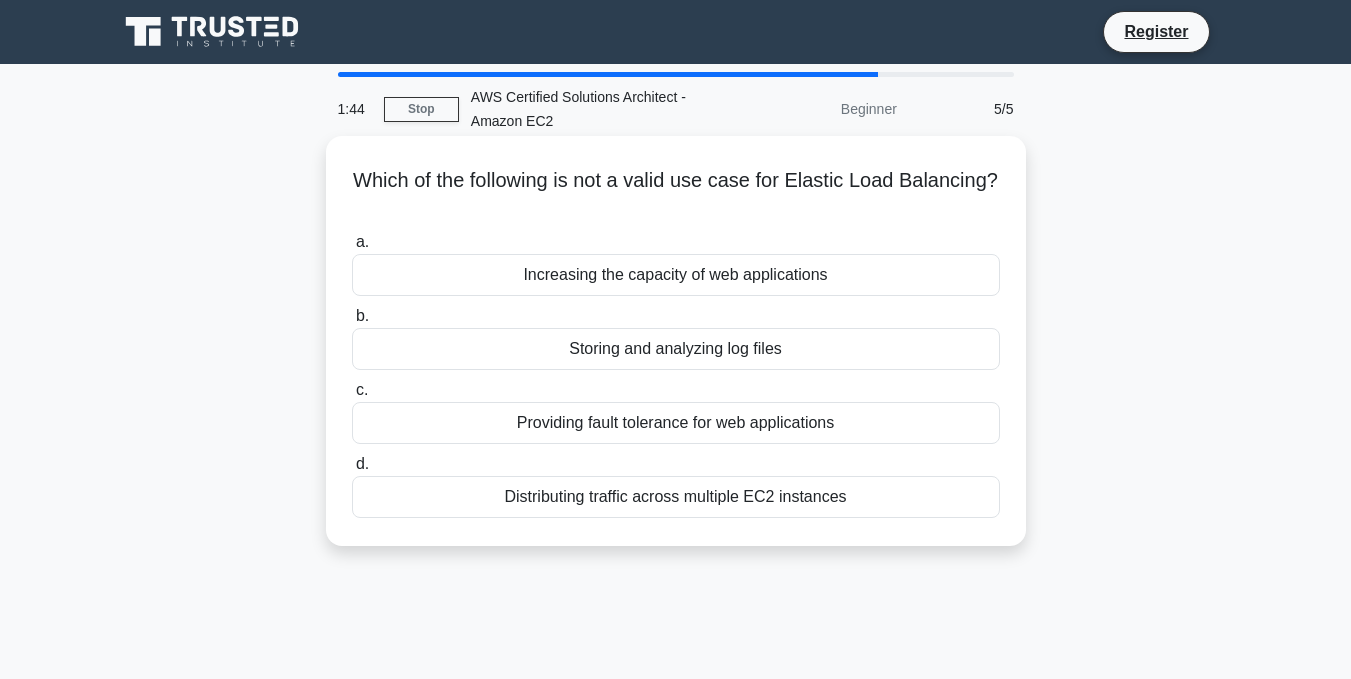 click on "Storing and analyzing log files" at bounding box center (676, 349) 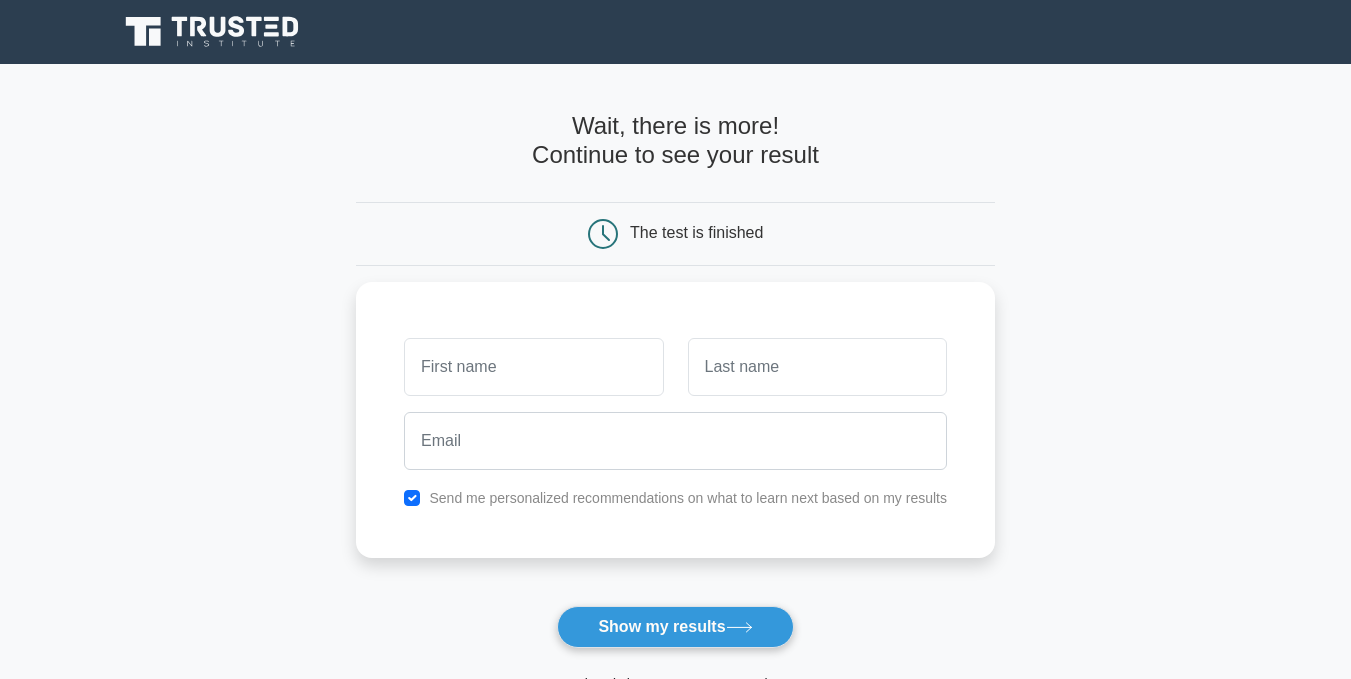scroll, scrollTop: 0, scrollLeft: 0, axis: both 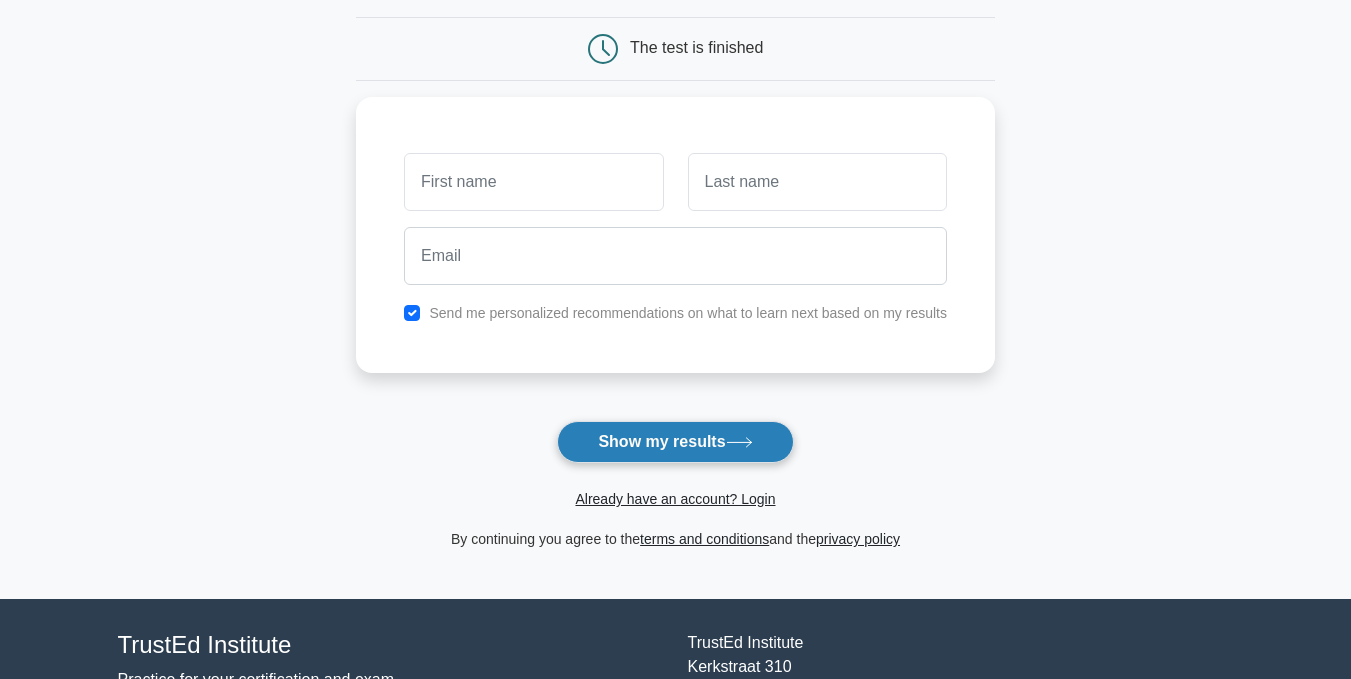 click on "Show my results" at bounding box center (675, 442) 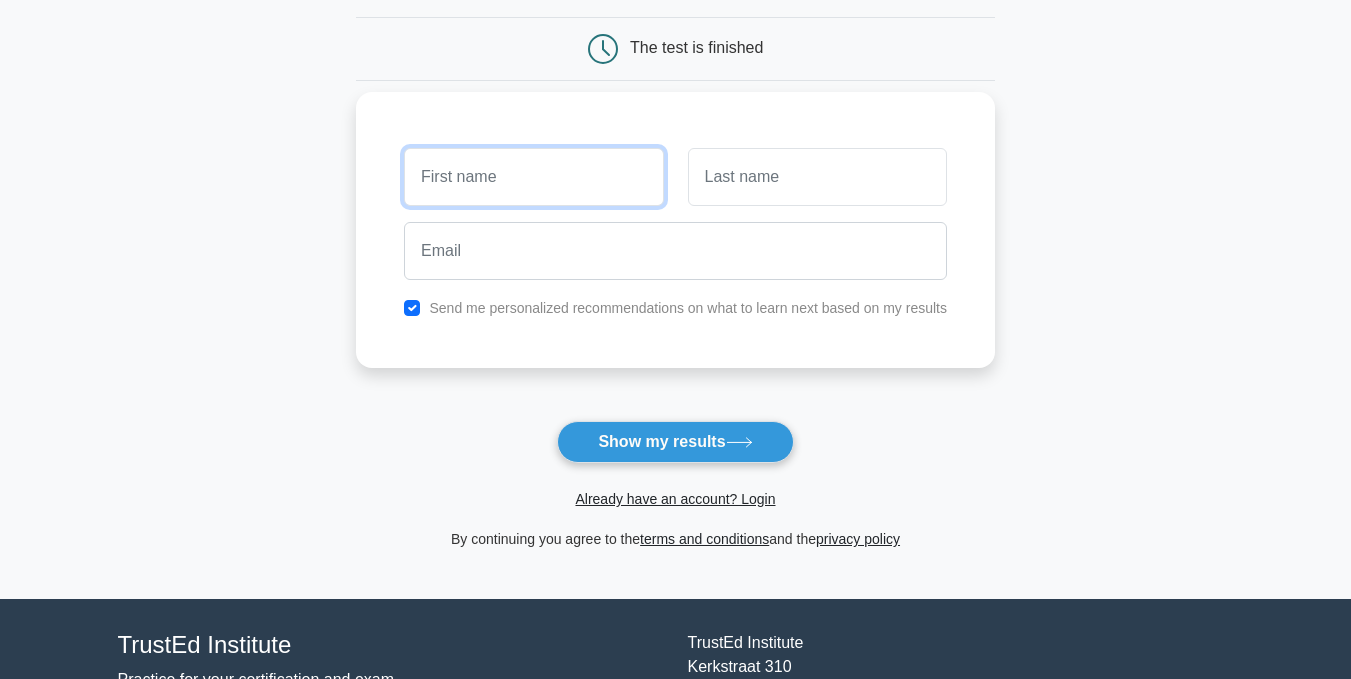 click at bounding box center (533, 177) 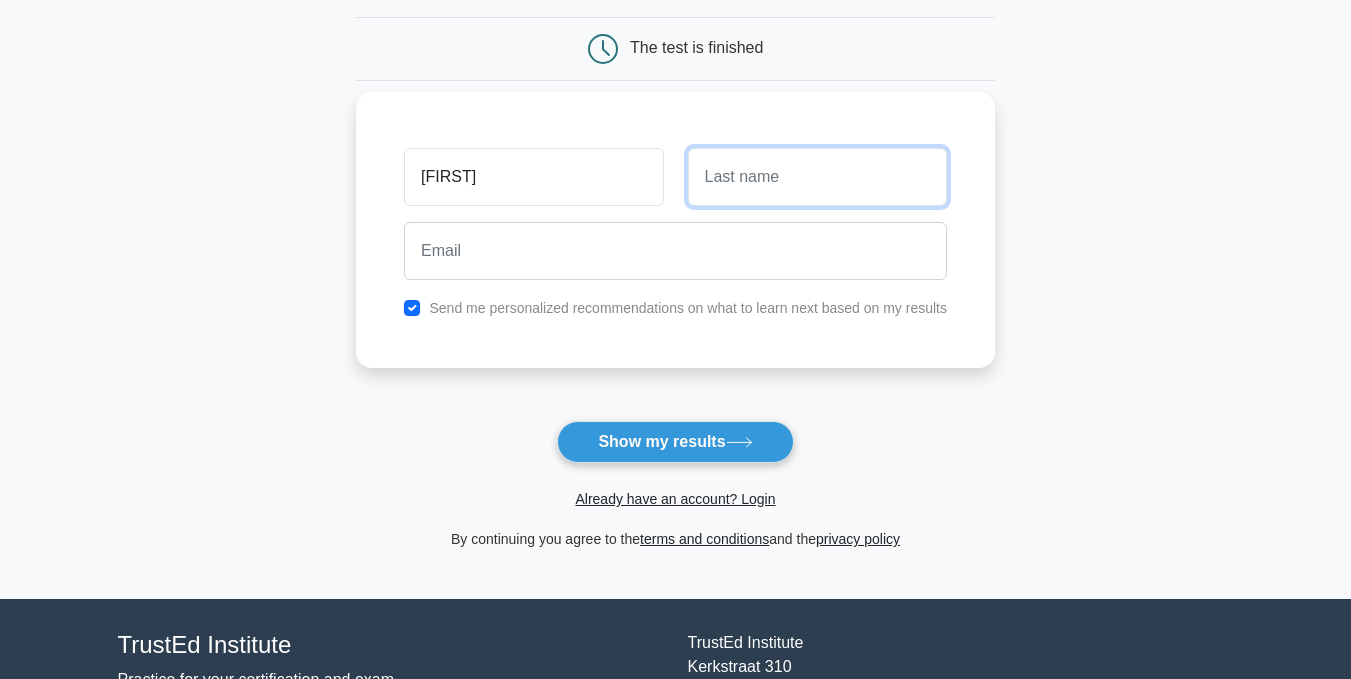 click at bounding box center (817, 177) 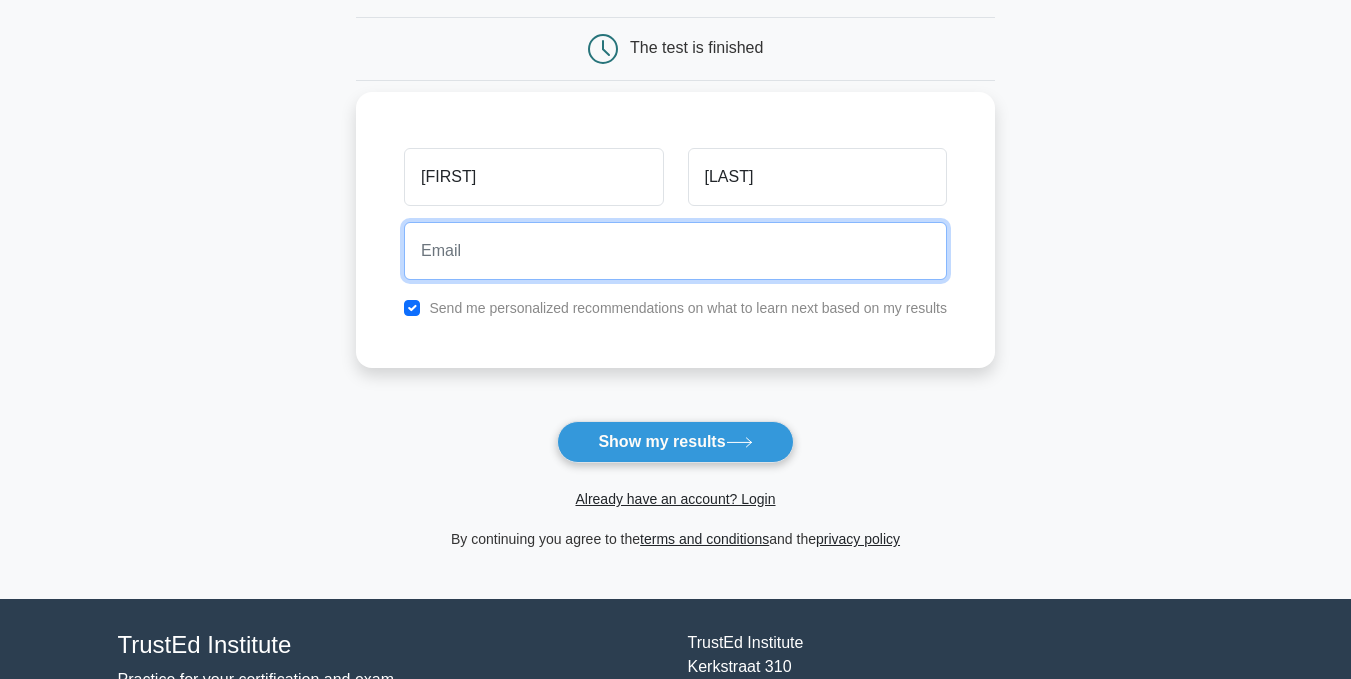 click at bounding box center (675, 251) 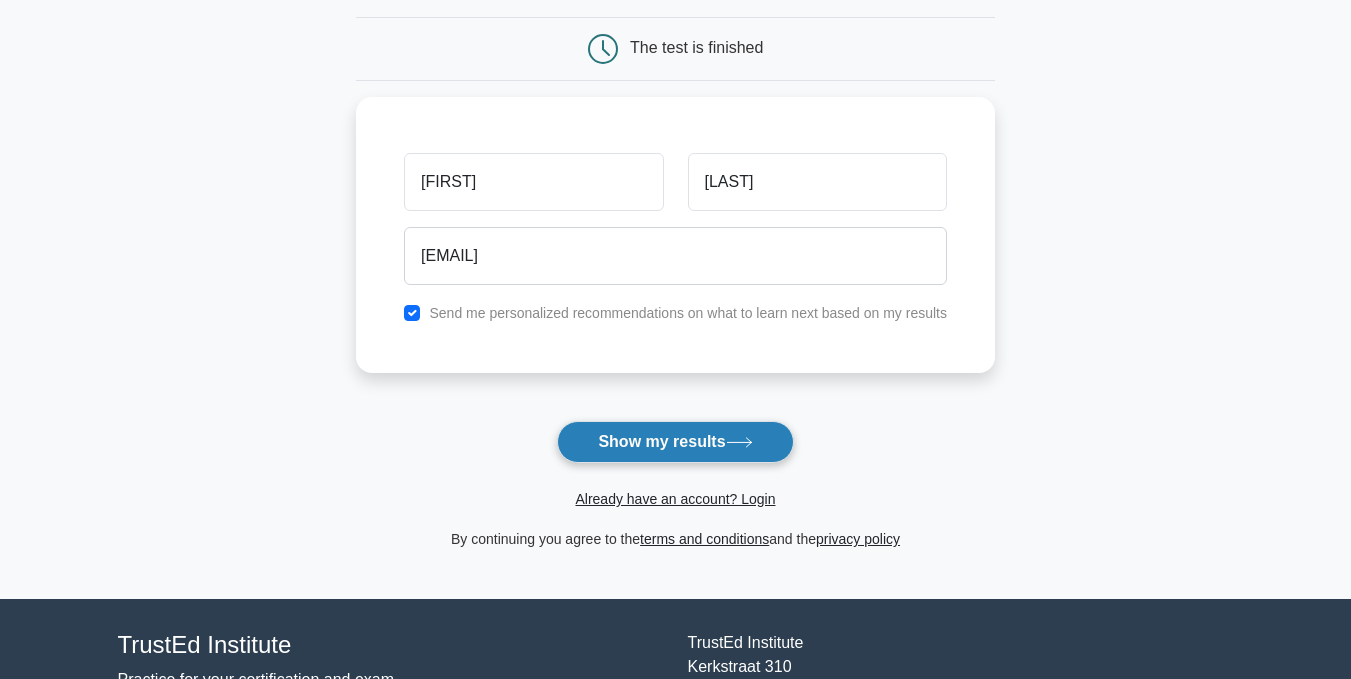 click on "Show my results" at bounding box center (675, 442) 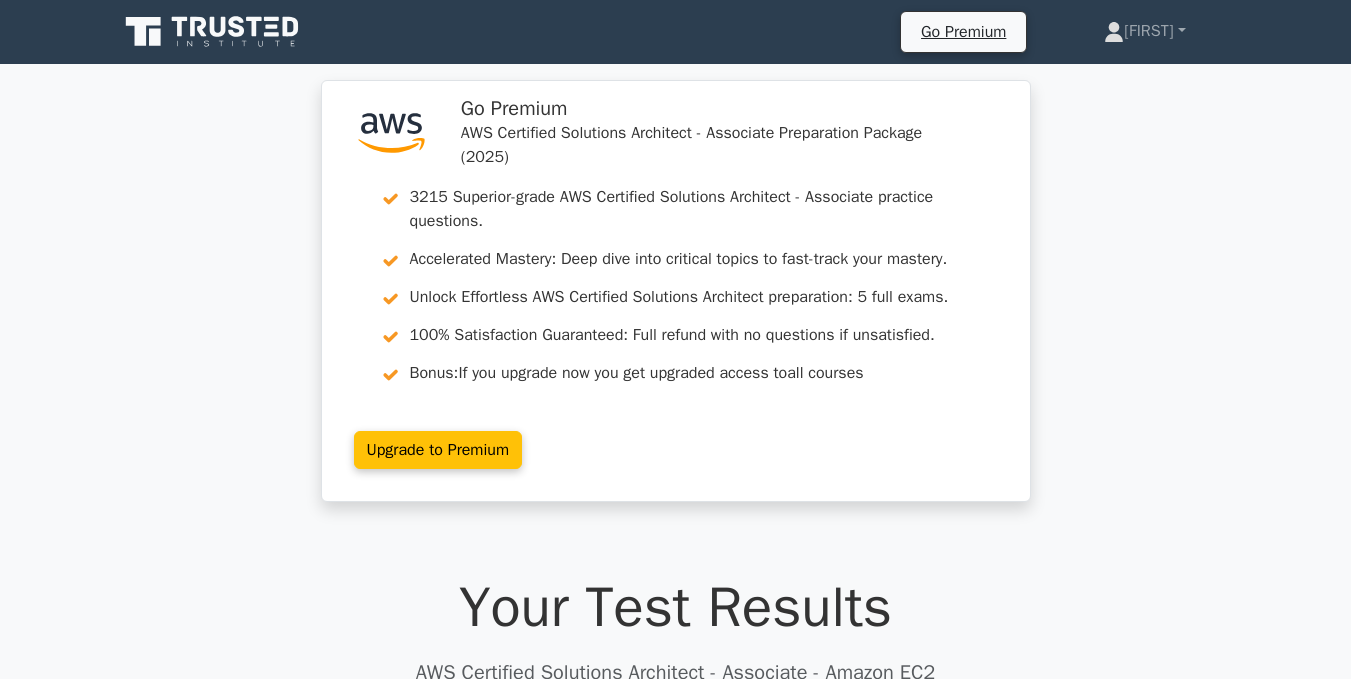 scroll, scrollTop: 0, scrollLeft: 0, axis: both 